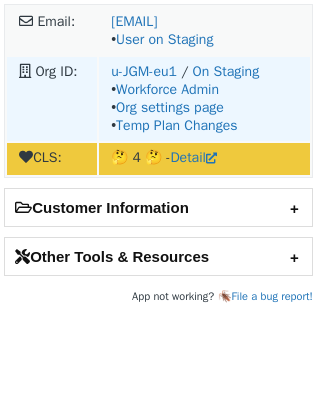 scroll, scrollTop: 0, scrollLeft: 0, axis: both 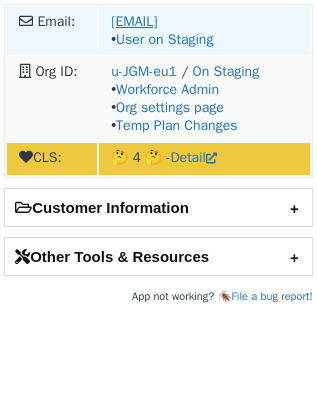 click on "lucas.vos@rtl.nl" at bounding box center [134, 21] 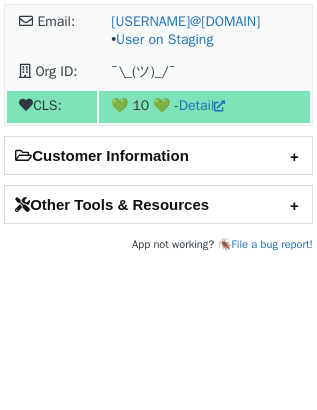 scroll, scrollTop: 0, scrollLeft: 0, axis: both 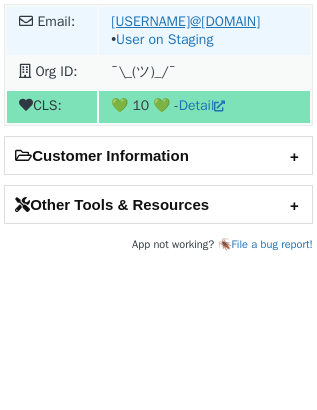 click on "jonathanboero@fullstory.com" at bounding box center [185, 21] 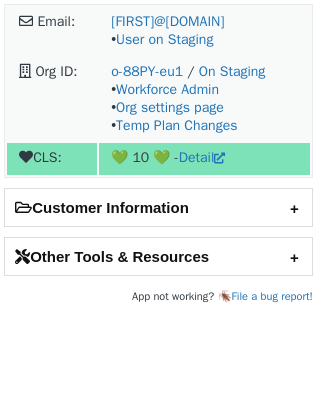 scroll, scrollTop: 0, scrollLeft: 0, axis: both 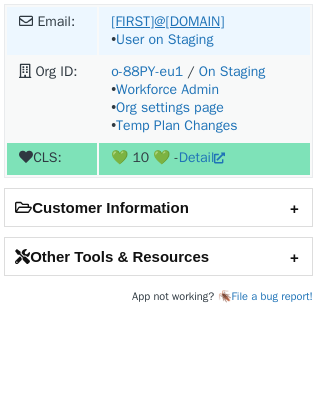 click on "[FIRST]@[DOMAIN]" at bounding box center [167, 21] 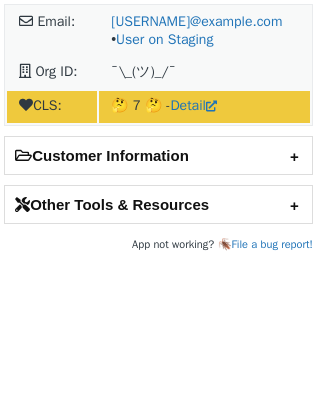 scroll, scrollTop: 0, scrollLeft: 0, axis: both 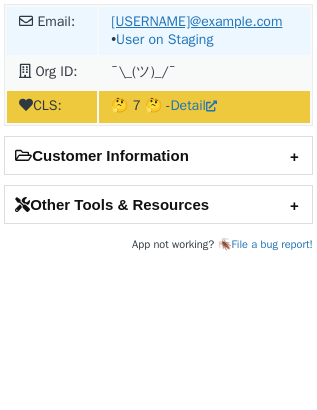 click on "jaedynh@audible.com" at bounding box center (196, 21) 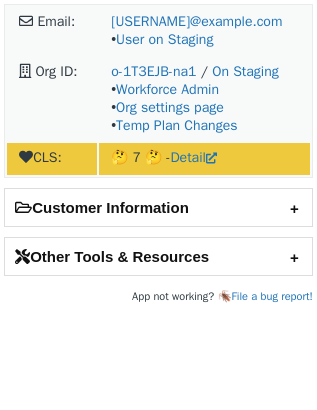 scroll, scrollTop: 0, scrollLeft: 0, axis: both 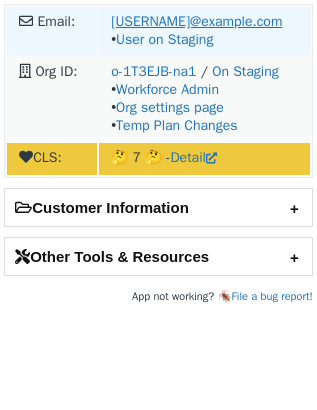 click on "[USERNAME]@[DOMAIN]" at bounding box center (196, 21) 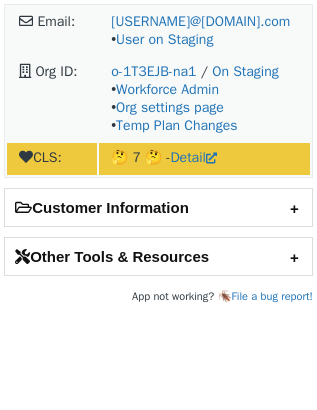 scroll, scrollTop: 0, scrollLeft: 0, axis: both 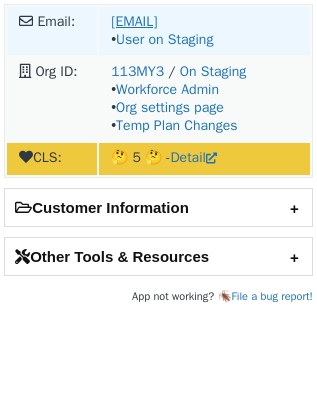 click on "[EMAIL]" at bounding box center (134, 21) 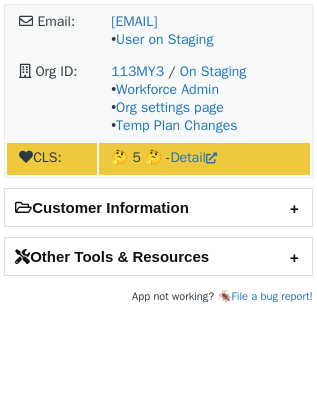 scroll, scrollTop: 0, scrollLeft: 0, axis: both 